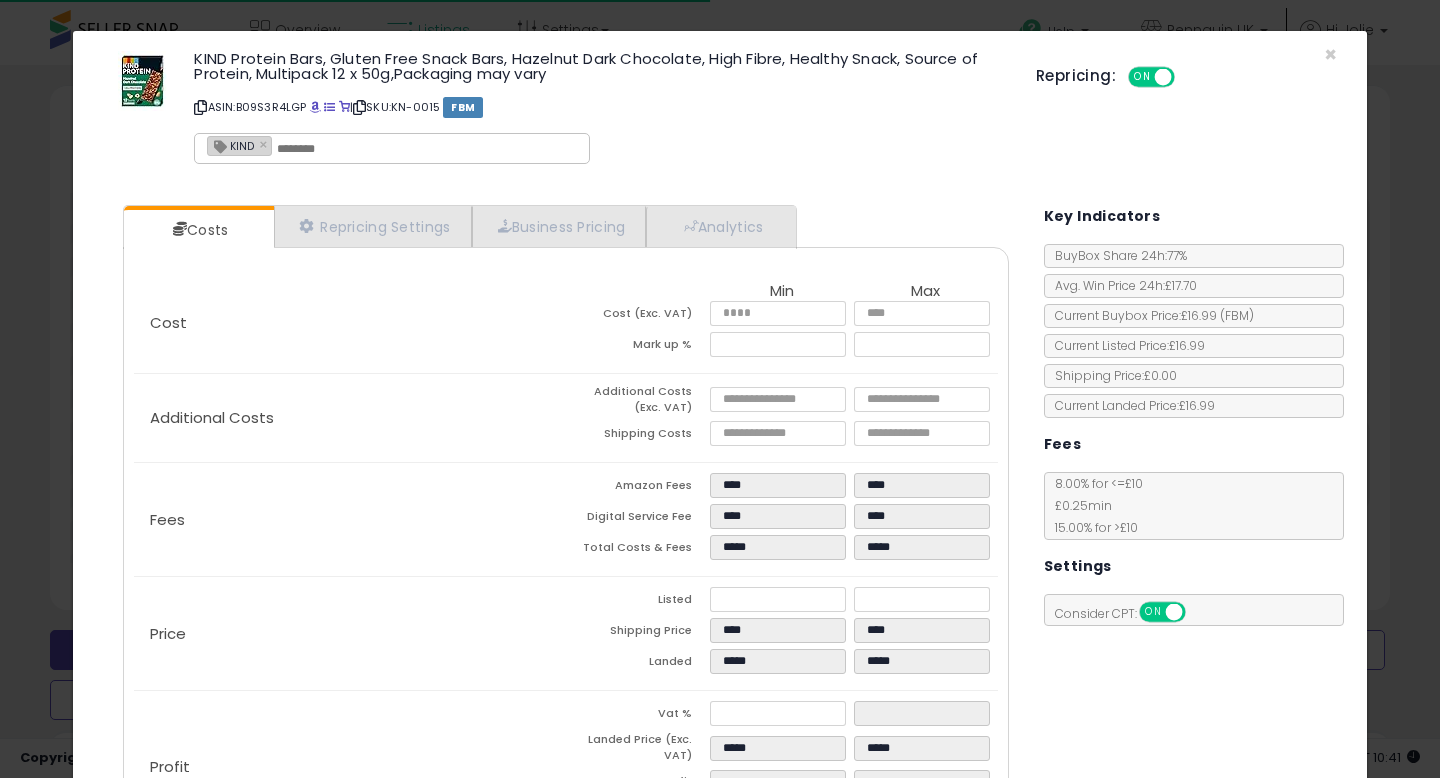 scroll, scrollTop: 637, scrollLeft: 0, axis: vertical 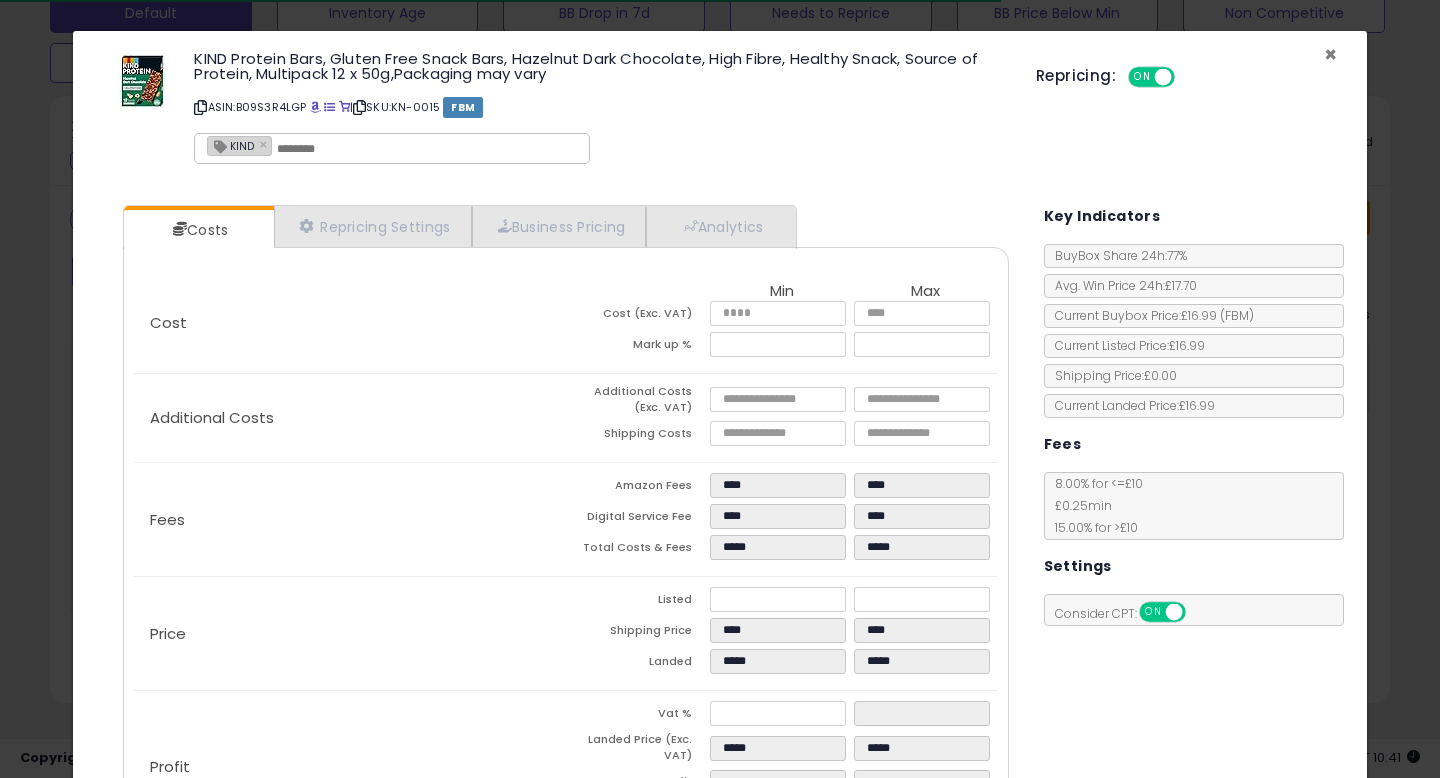 click on "×" at bounding box center (1330, 54) 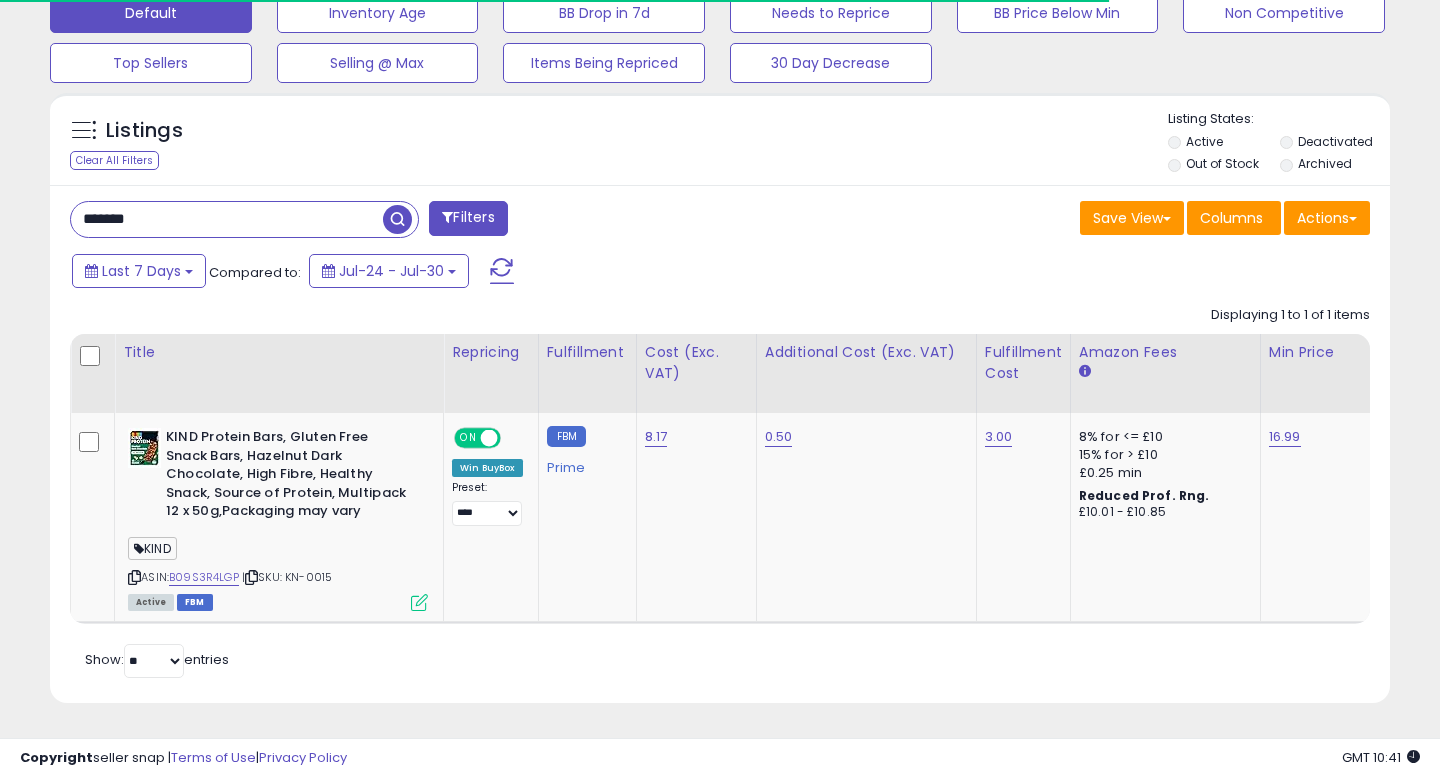 click on "*******" at bounding box center [227, 219] 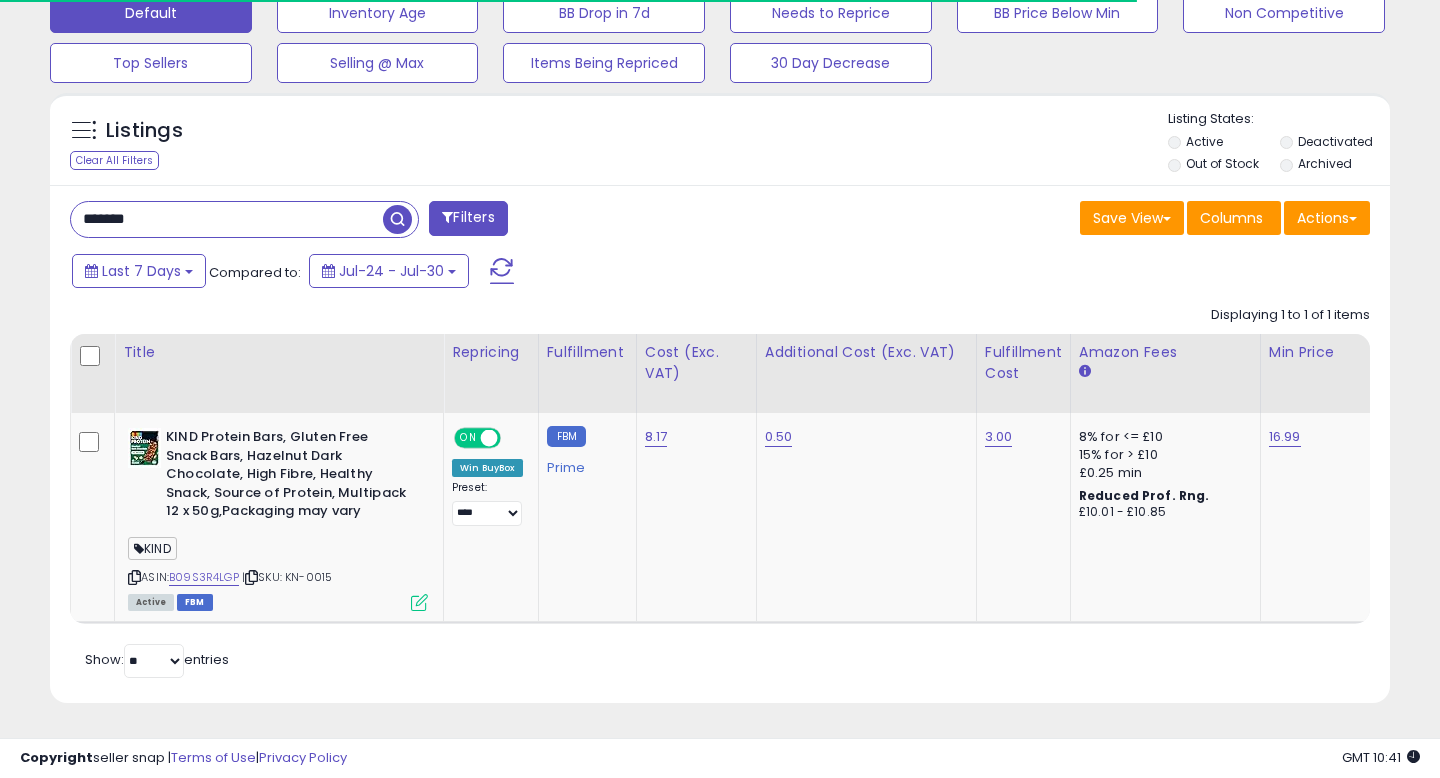 click on "*******" at bounding box center [227, 219] 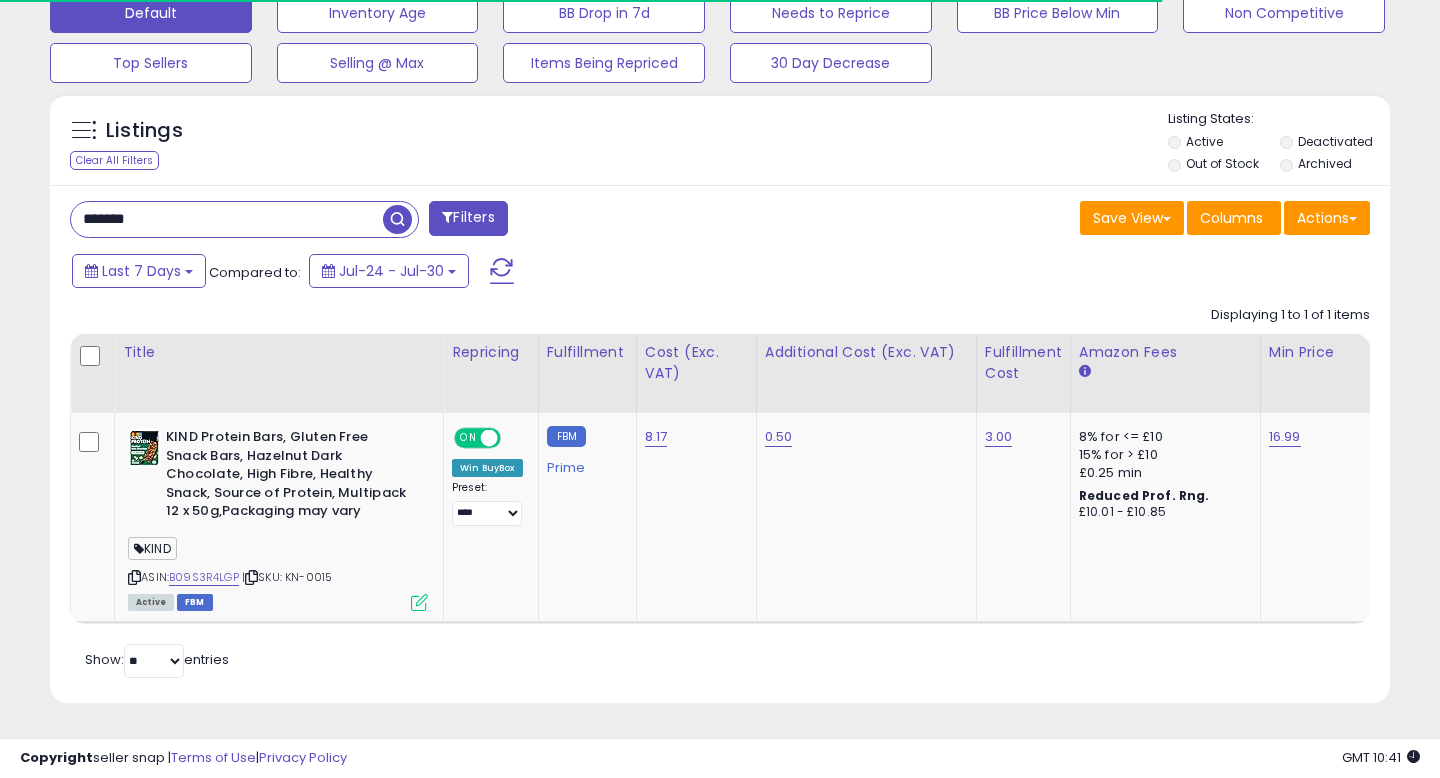click on "*******" at bounding box center (227, 219) 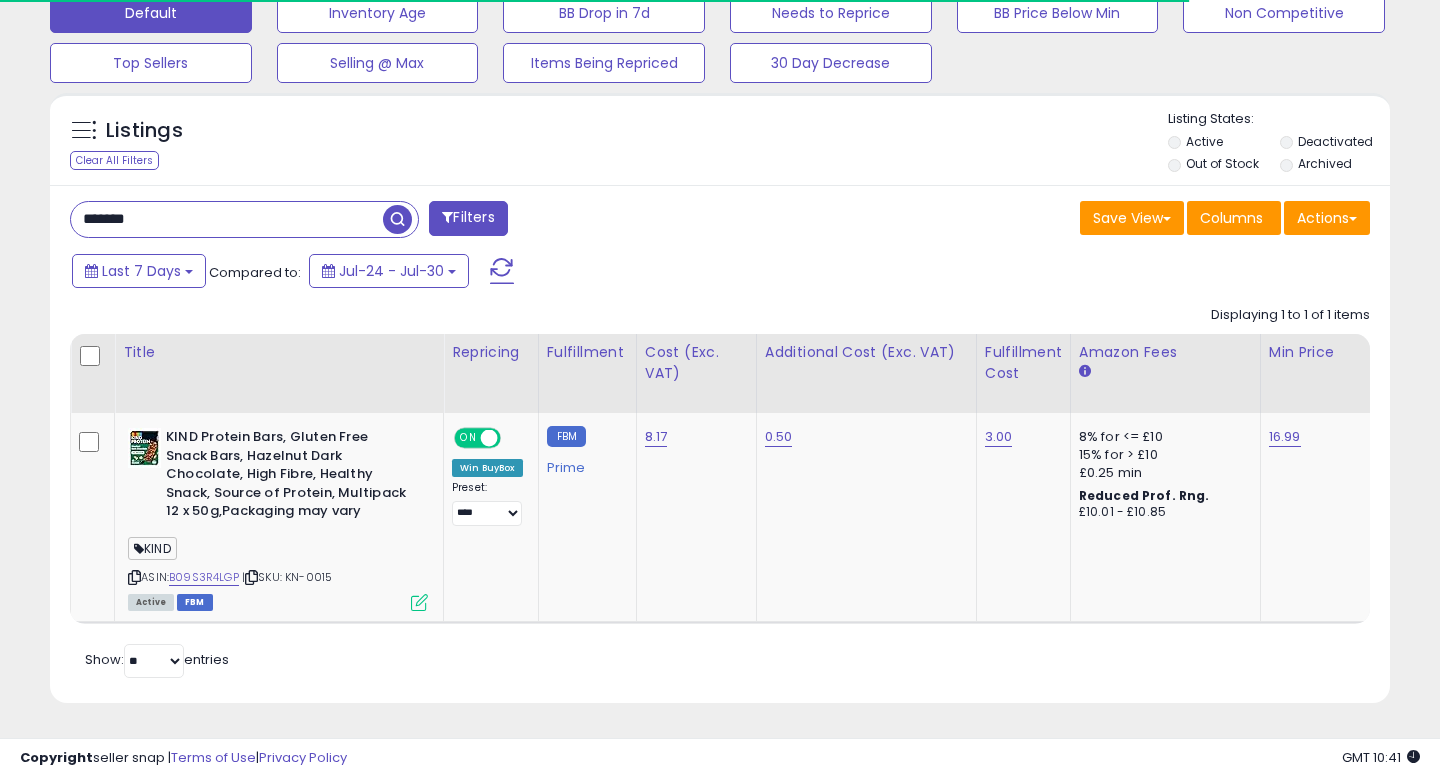 paste on "***" 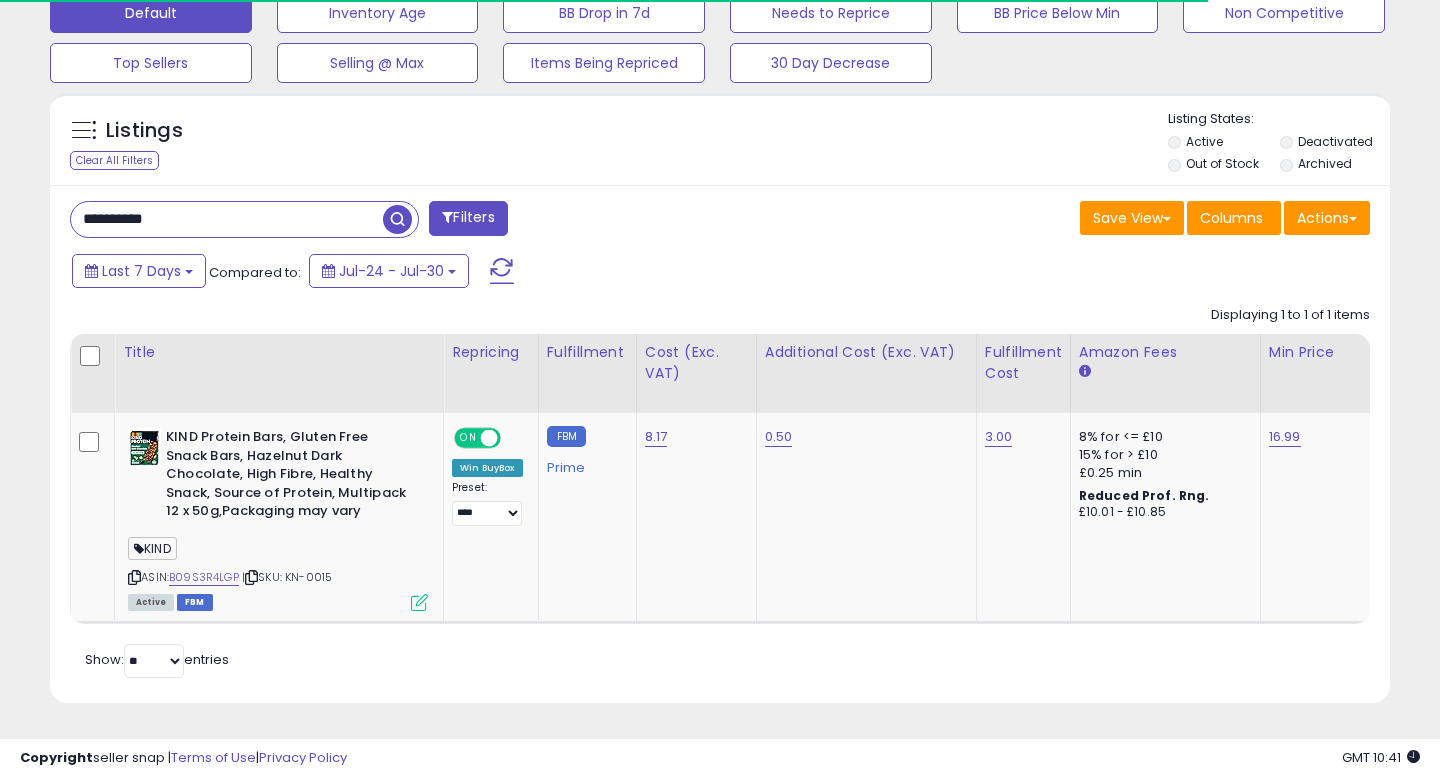 type on "**********" 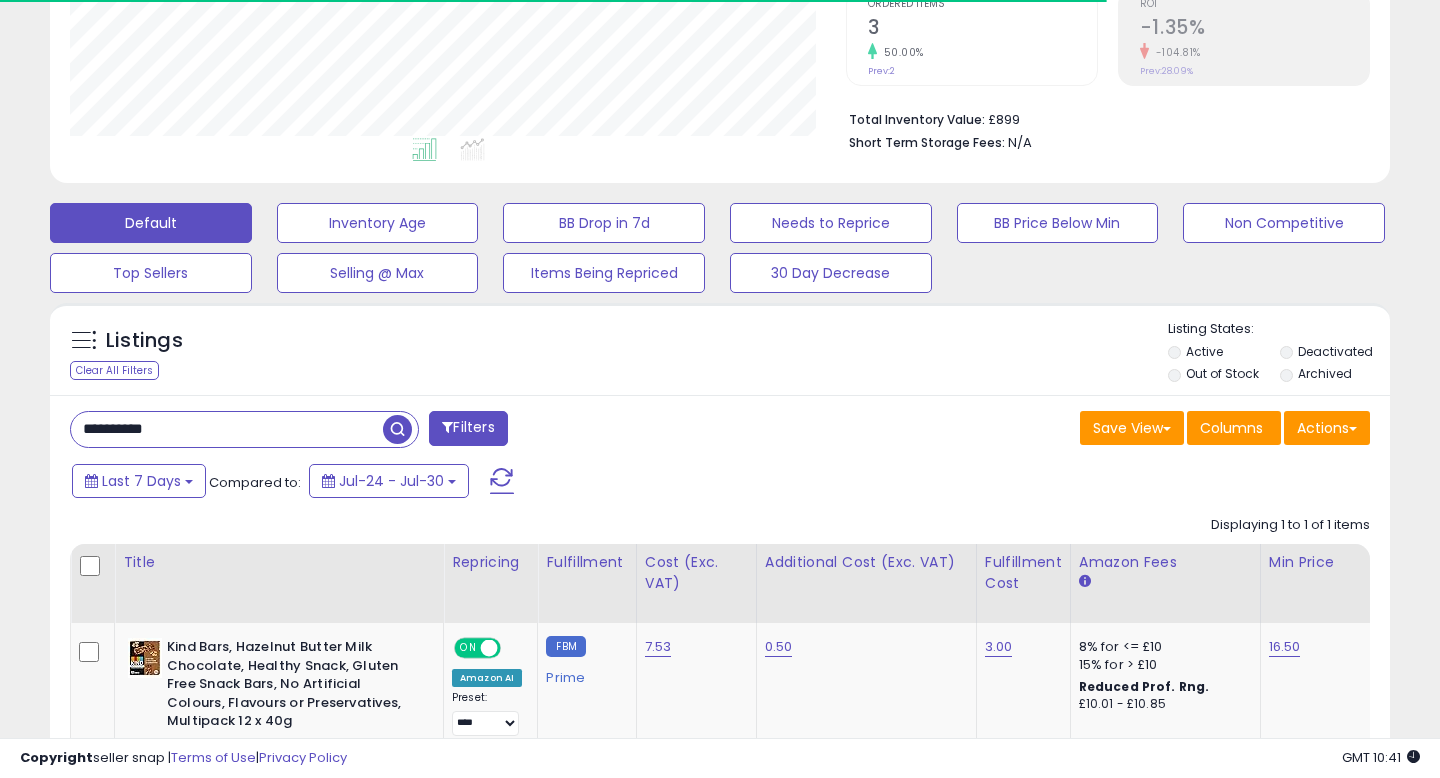 scroll, scrollTop: 637, scrollLeft: 0, axis: vertical 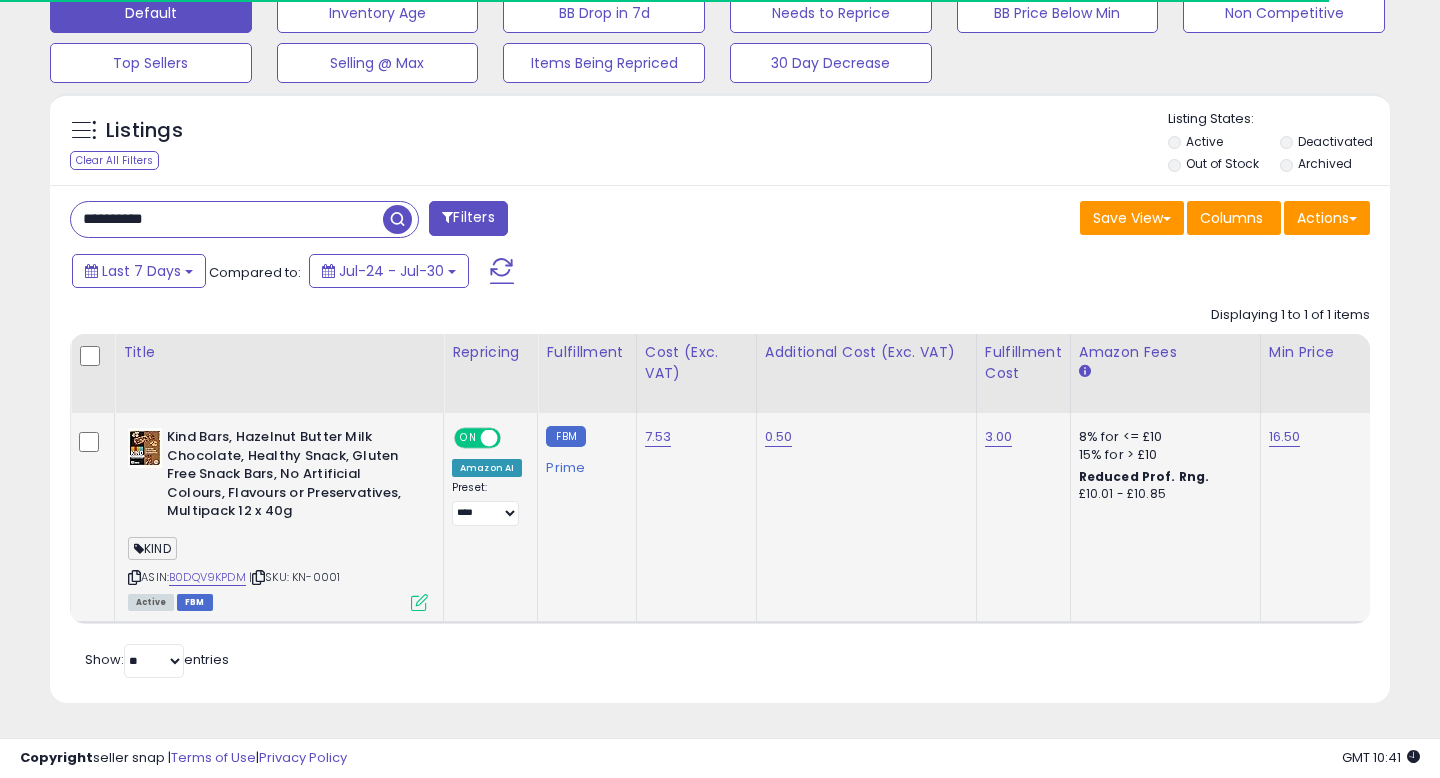 click at bounding box center (419, 602) 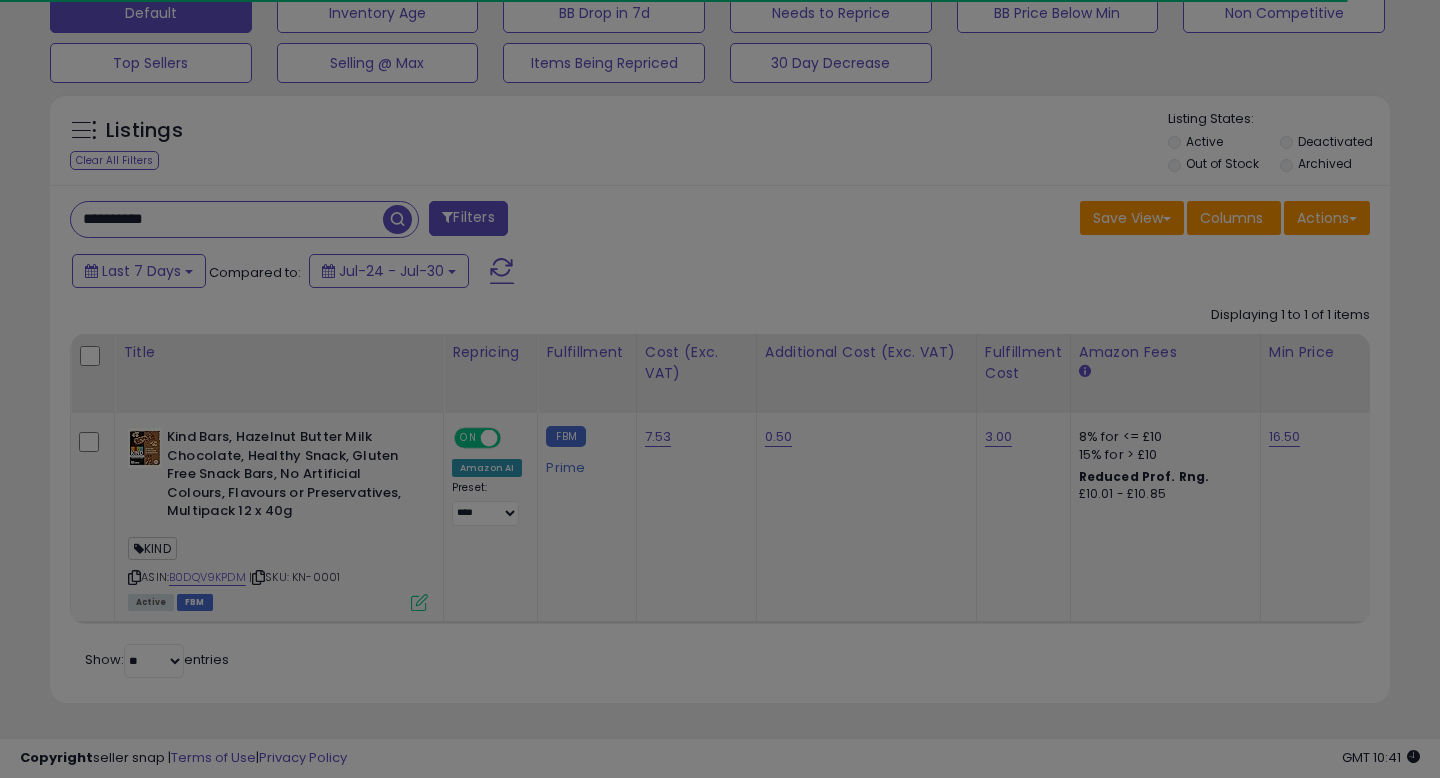 scroll, scrollTop: 999590, scrollLeft: 999224, axis: both 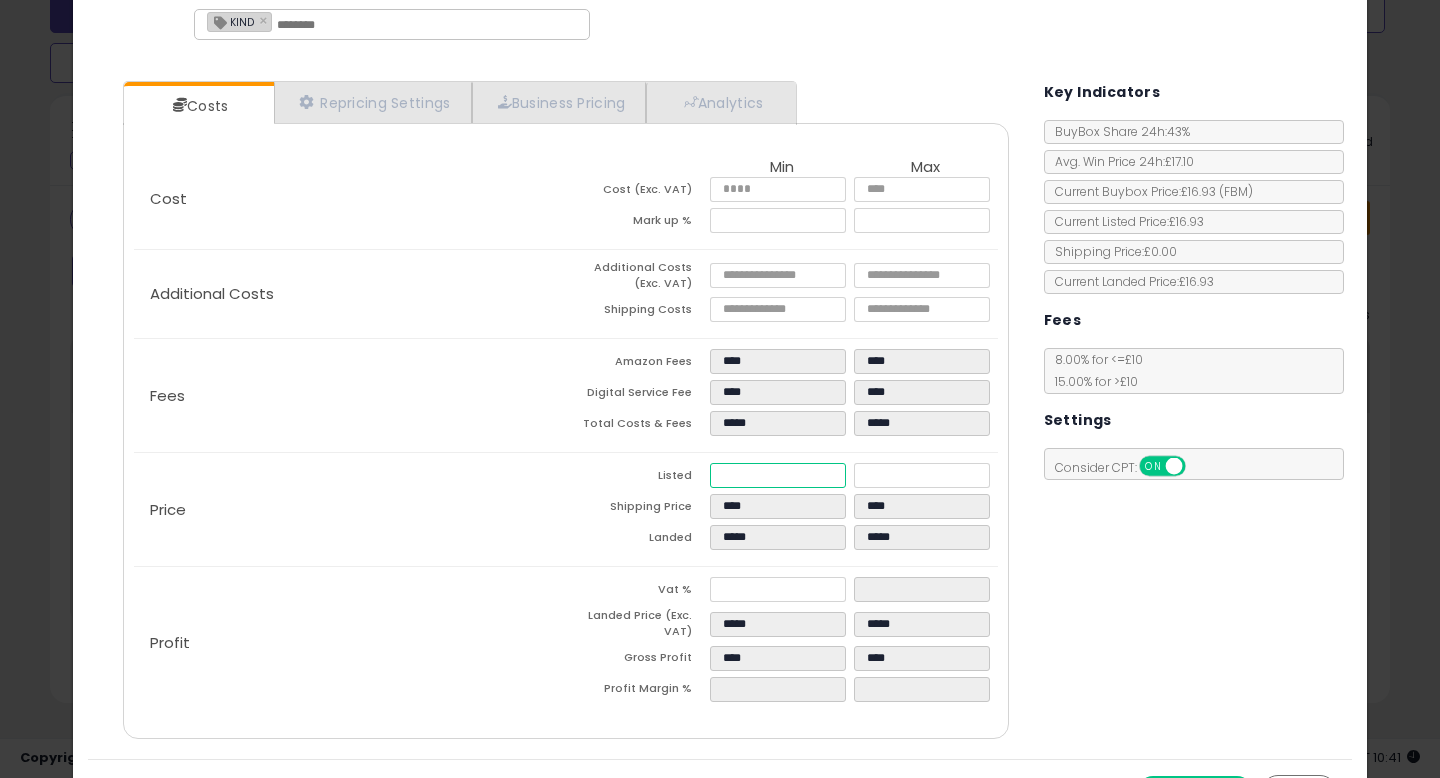 drag, startPoint x: 765, startPoint y: 463, endPoint x: 819, endPoint y: 464, distance: 54.00926 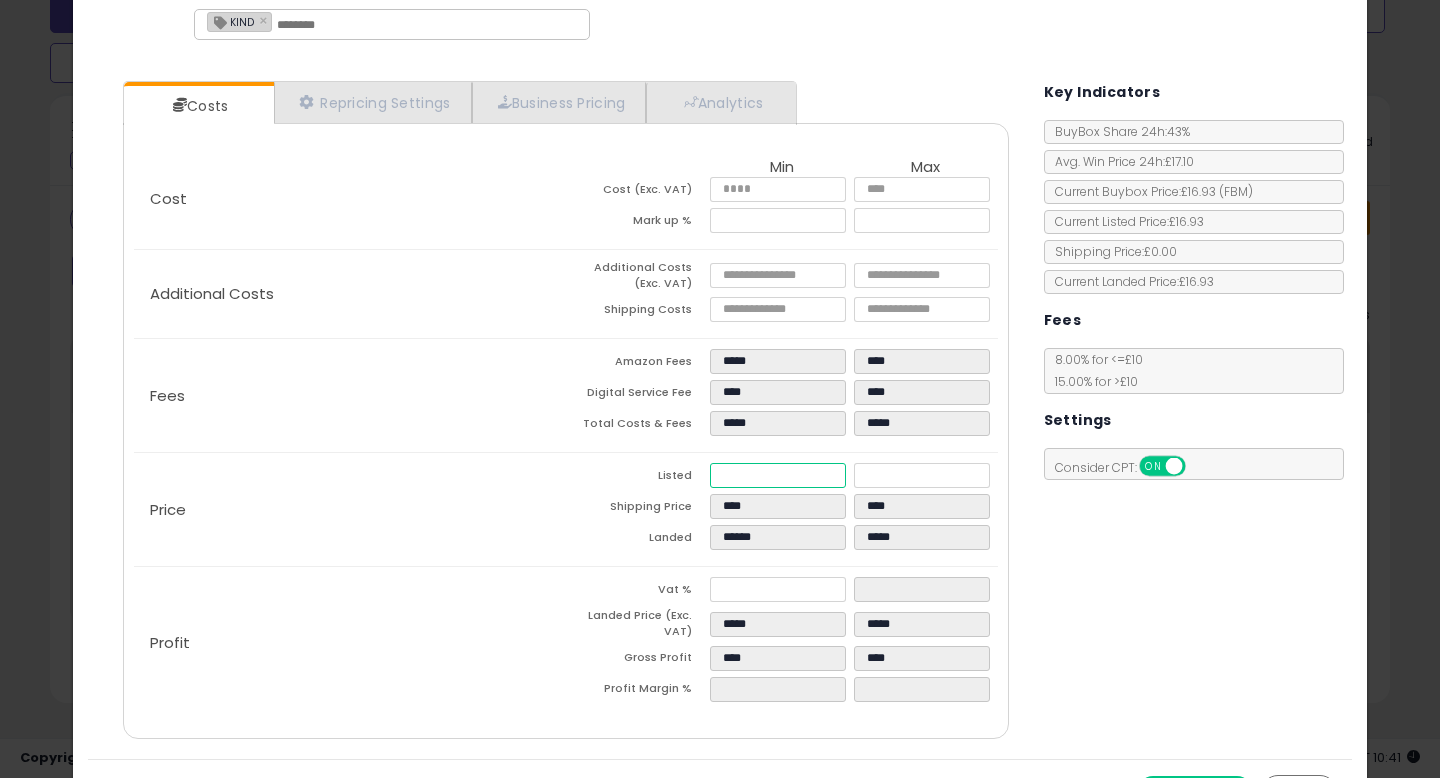 type on "******" 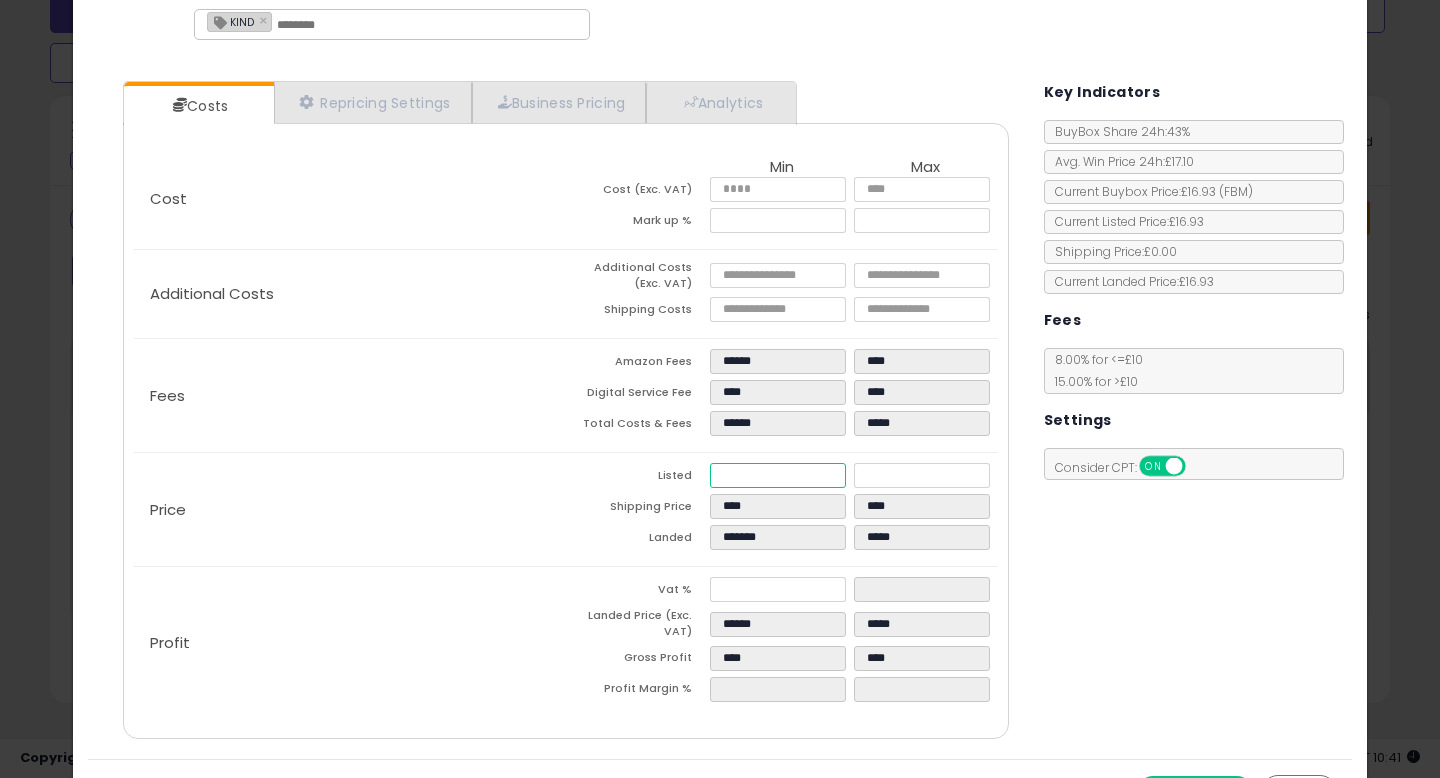type on "*******" 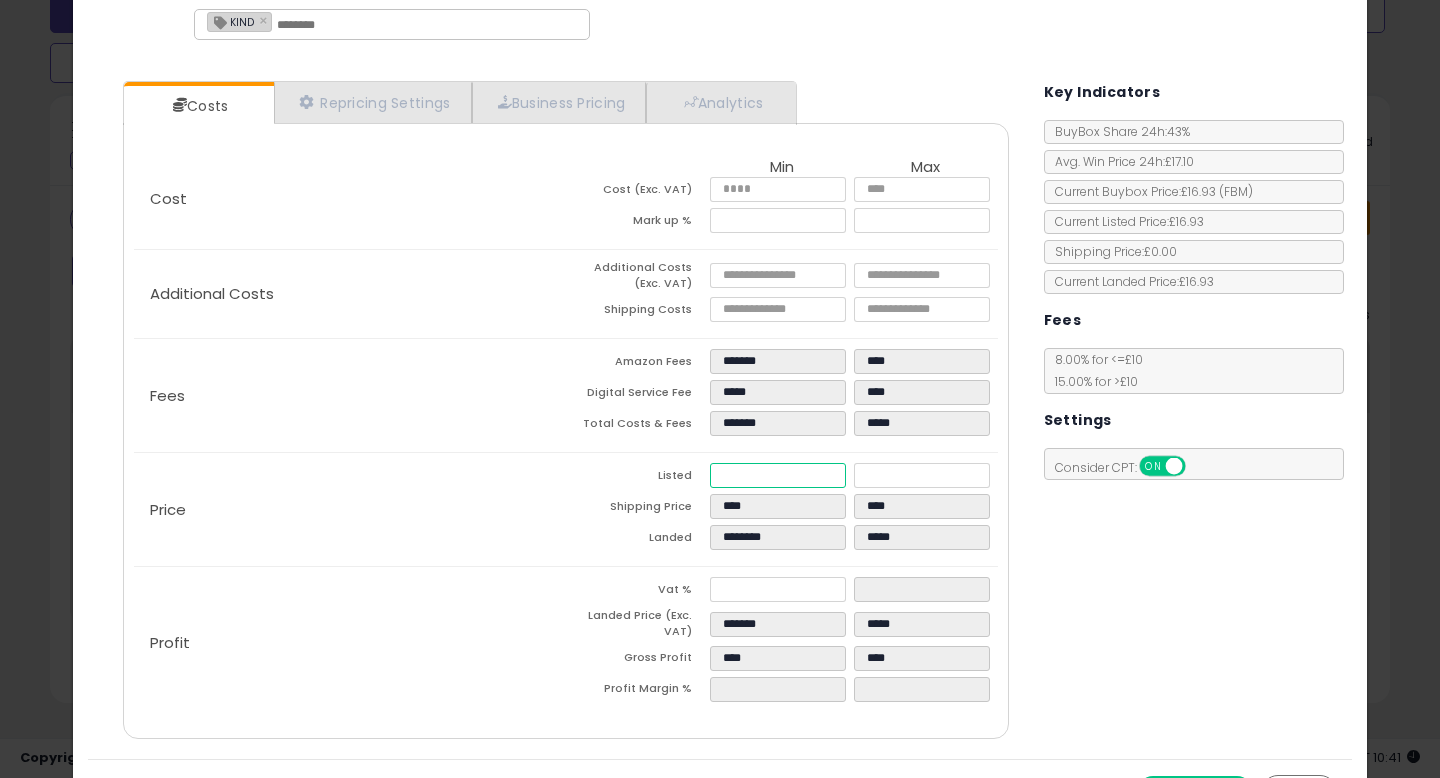 type on "********" 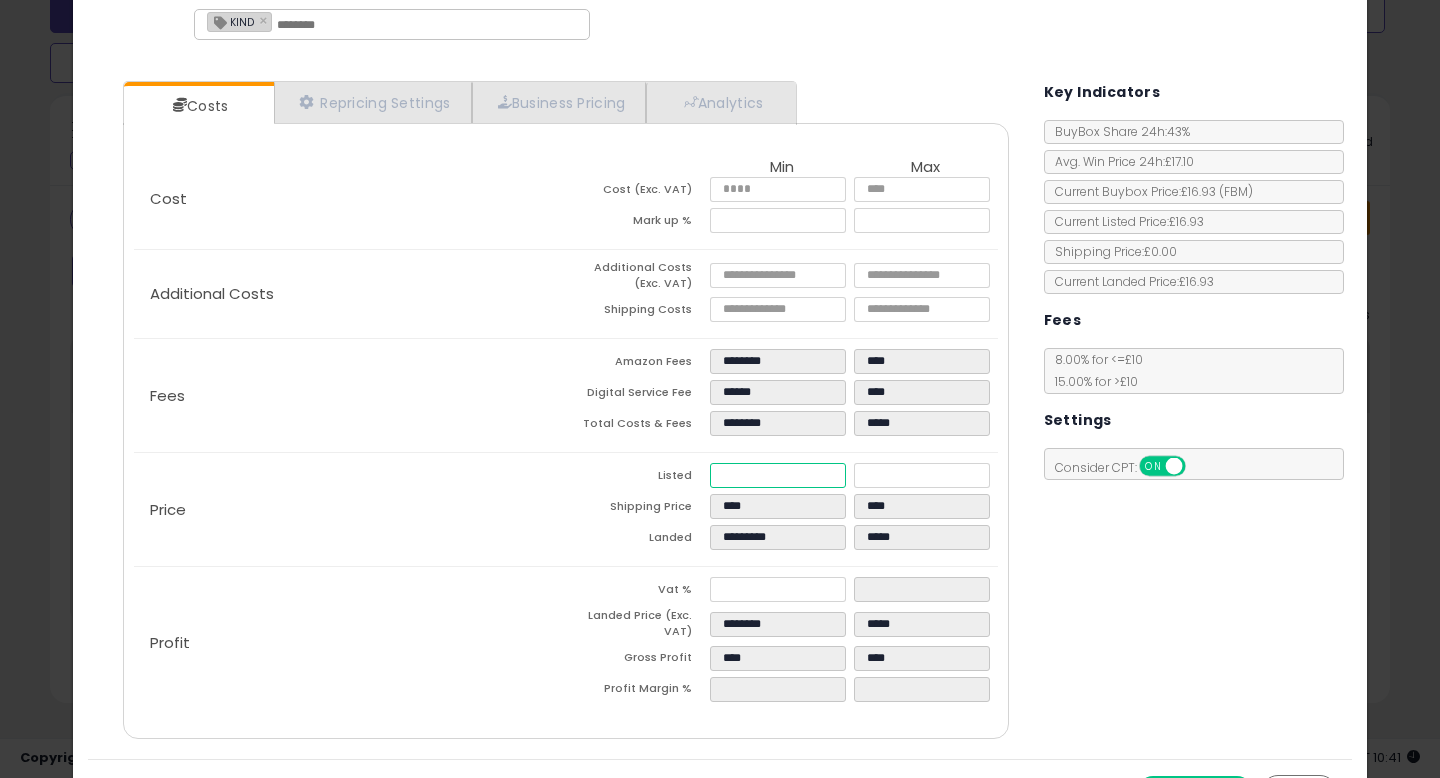 drag, startPoint x: 786, startPoint y: 479, endPoint x: 681, endPoint y: 474, distance: 105.11898 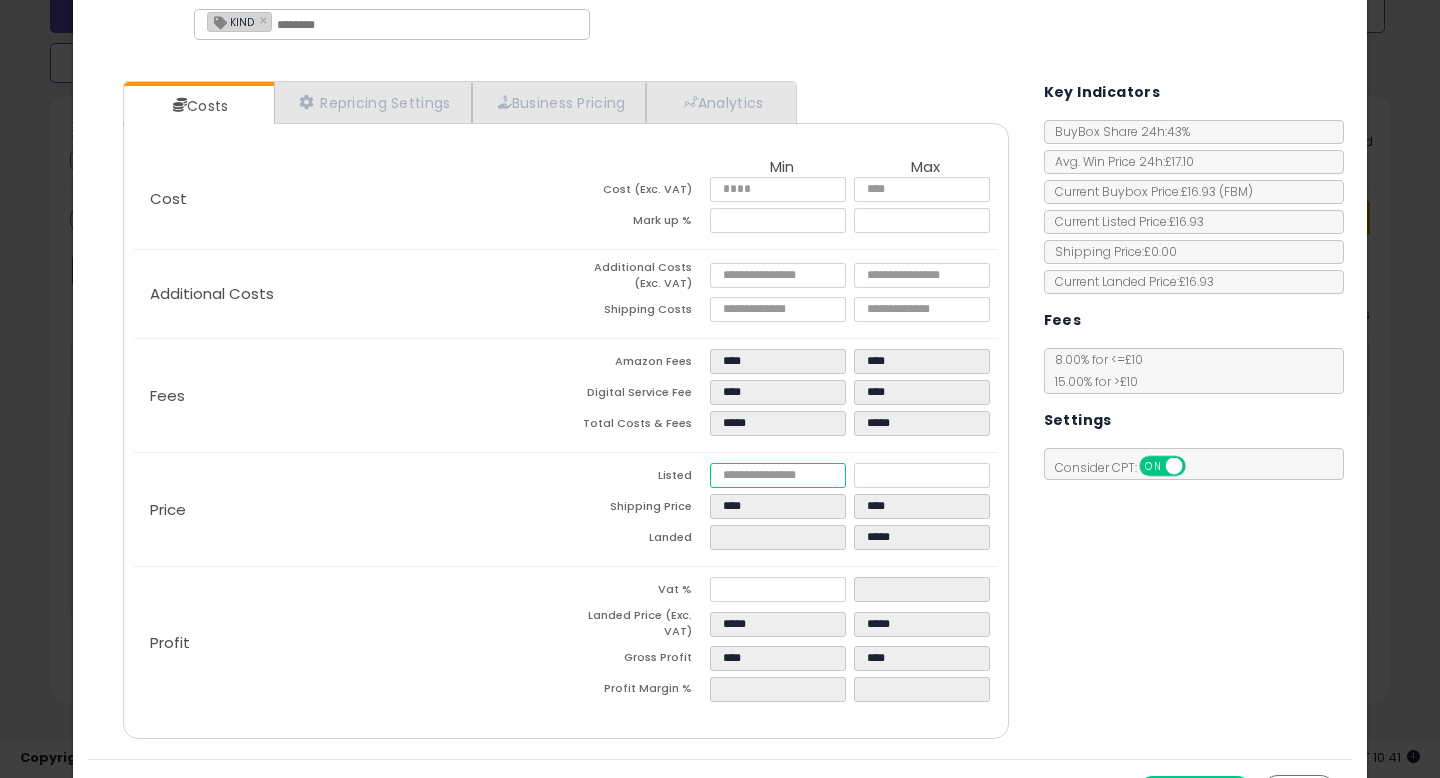 type on "****" 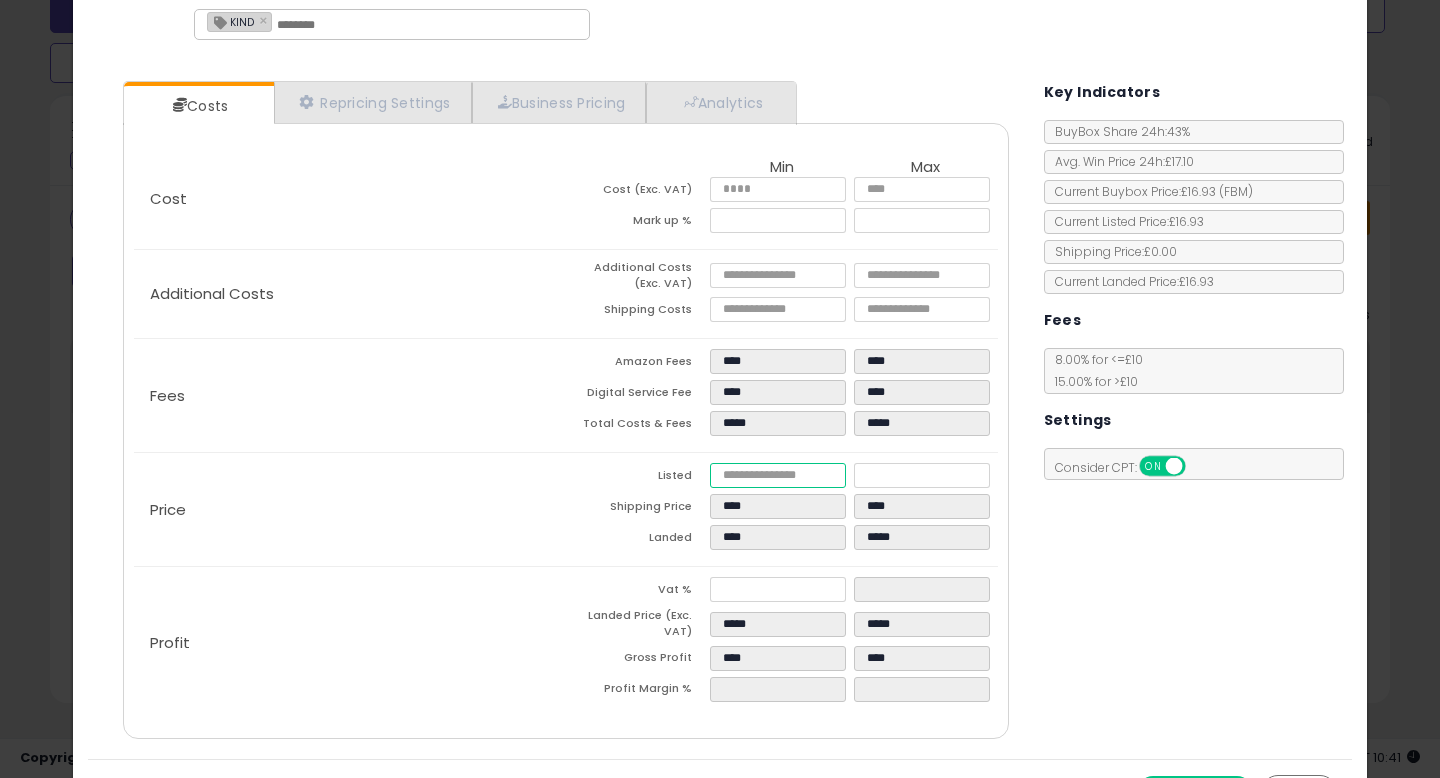 type on "****" 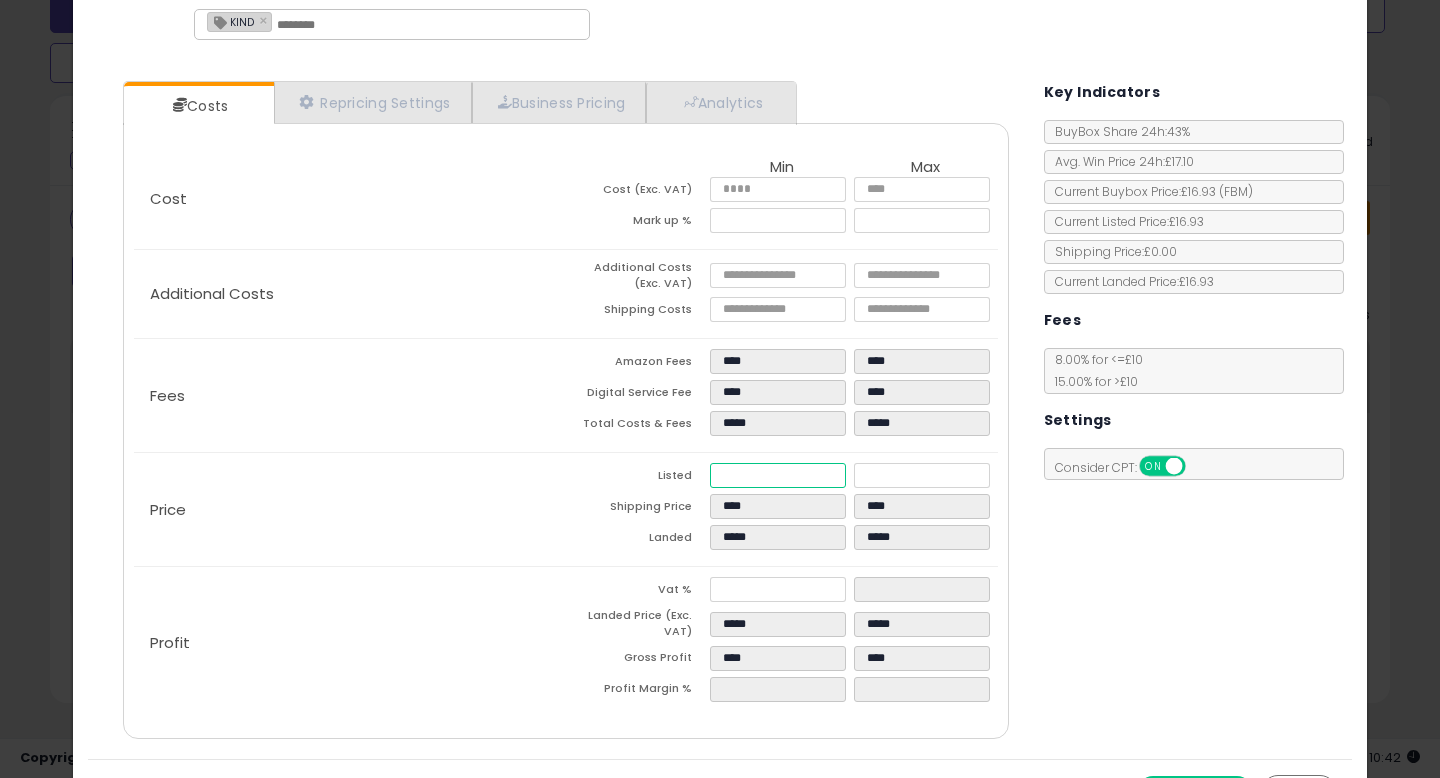 type on "**" 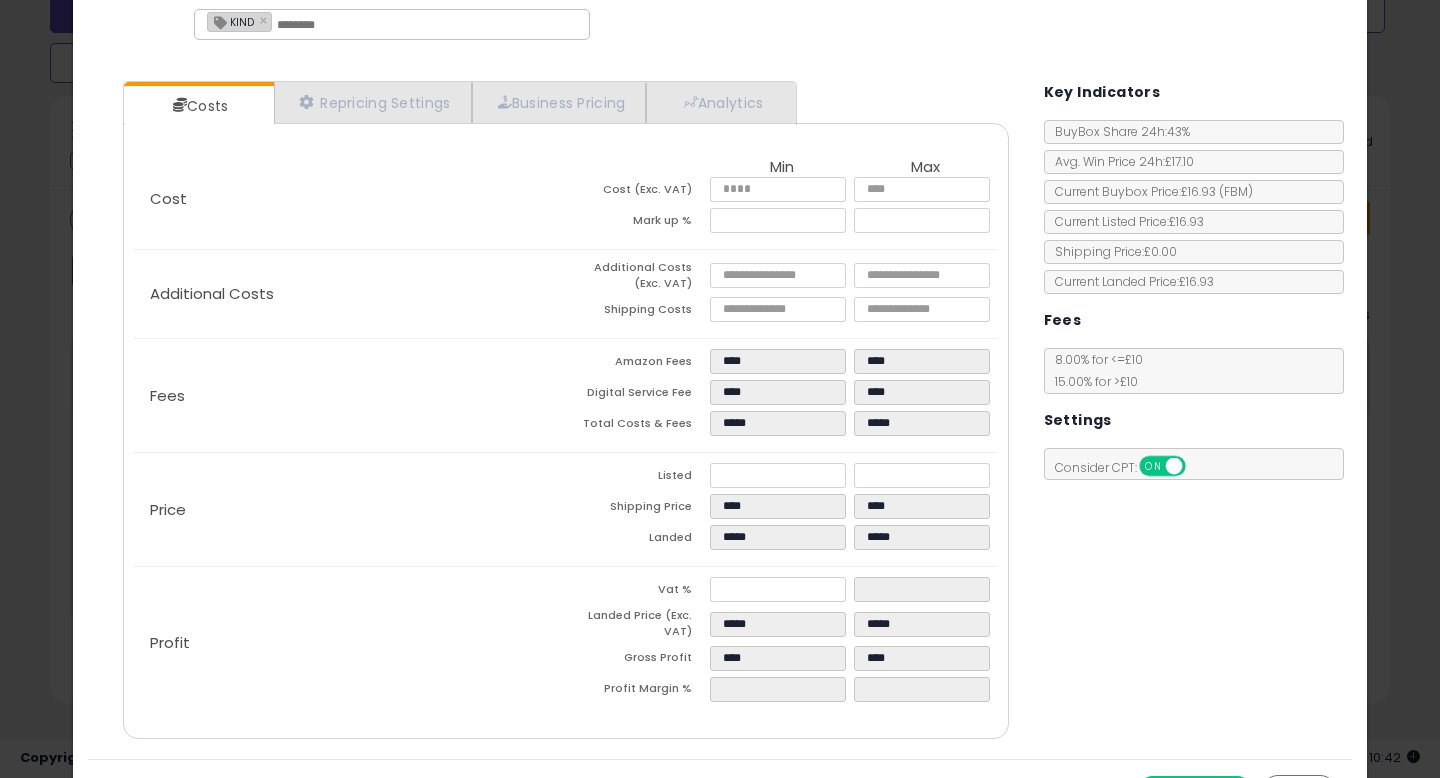 type on "******" 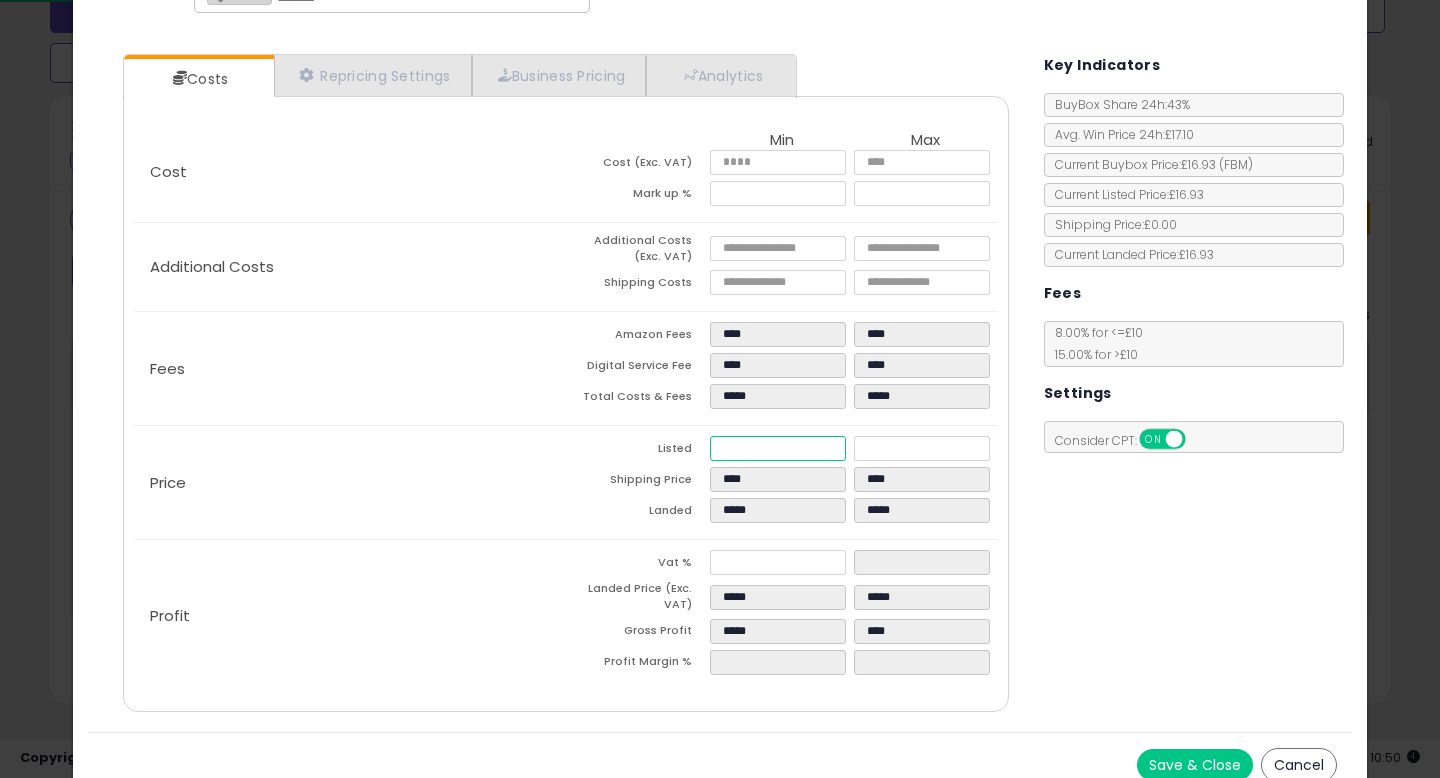 scroll, scrollTop: 158, scrollLeft: 0, axis: vertical 